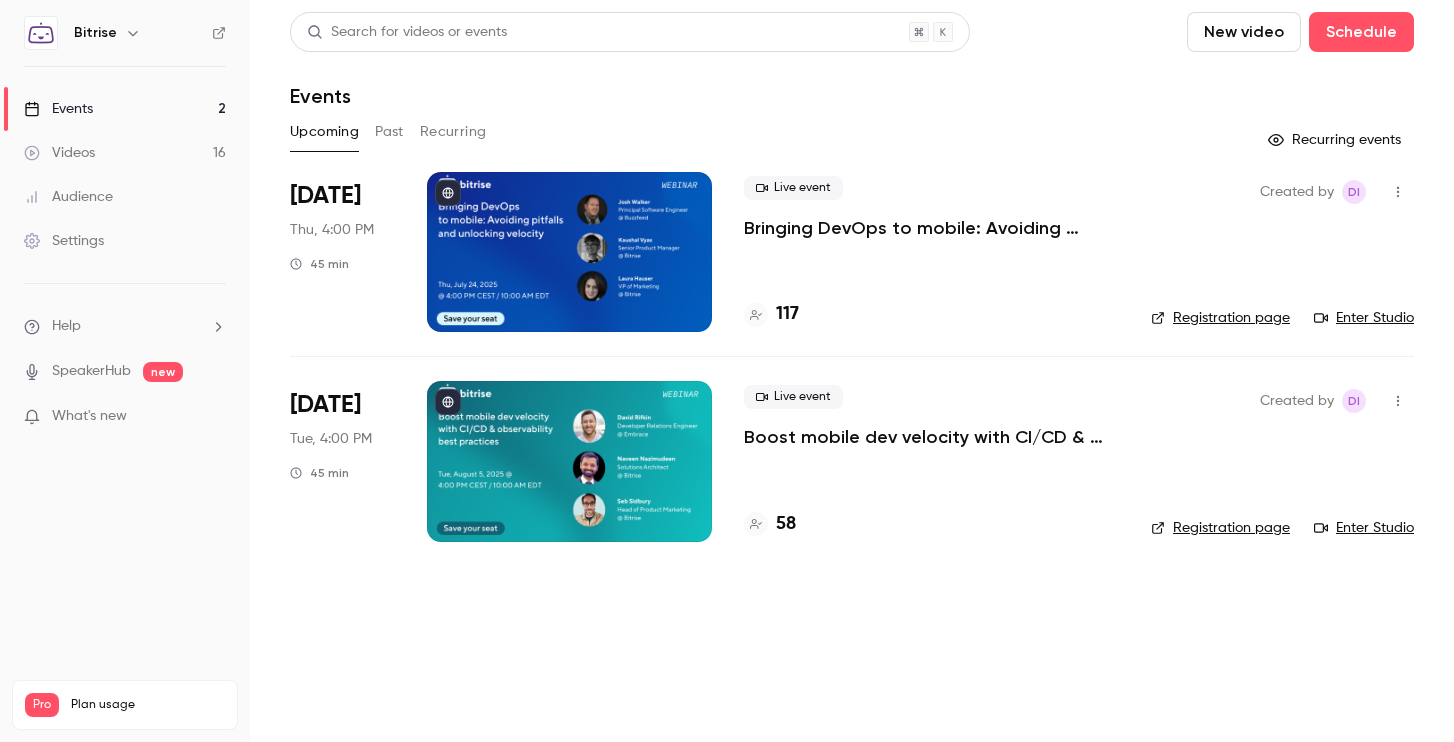 scroll, scrollTop: 0, scrollLeft: 0, axis: both 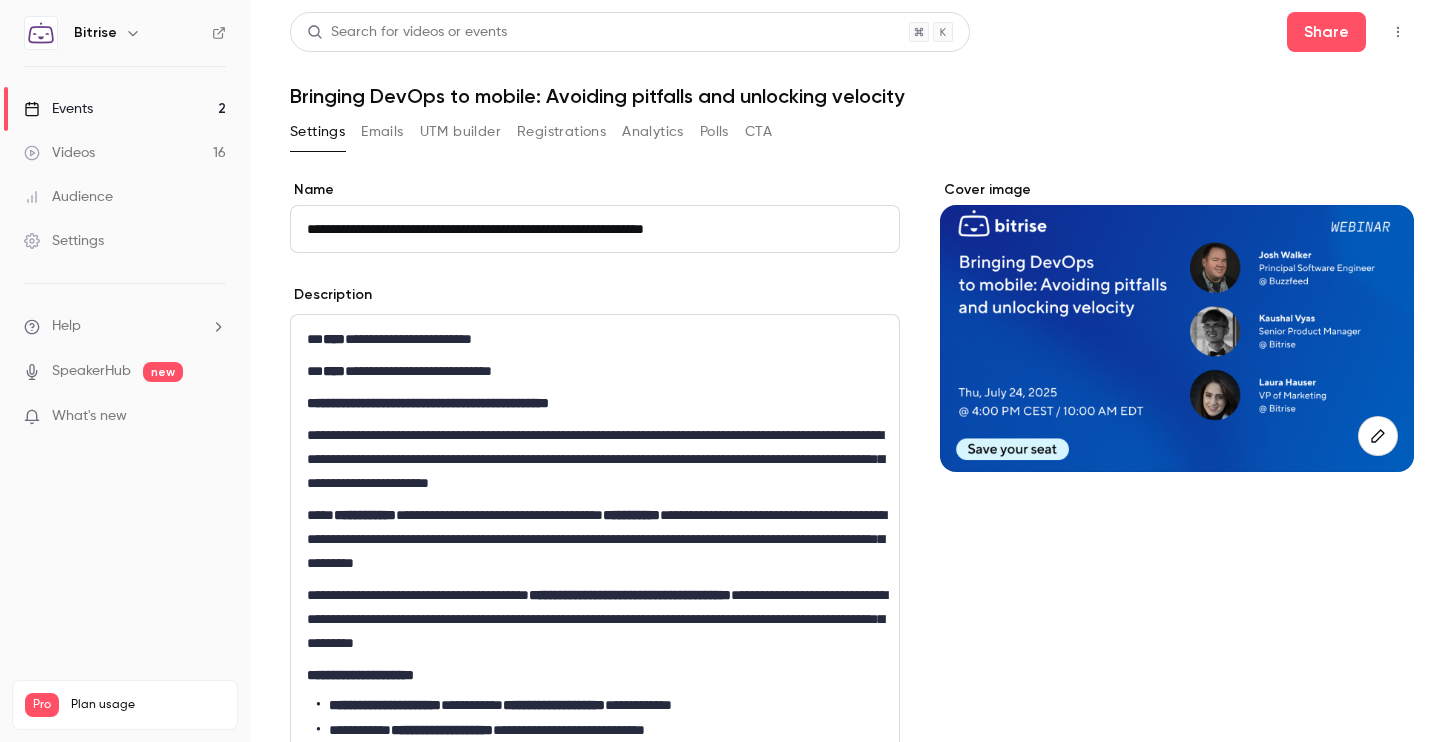 click on "Registrations" at bounding box center (561, 132) 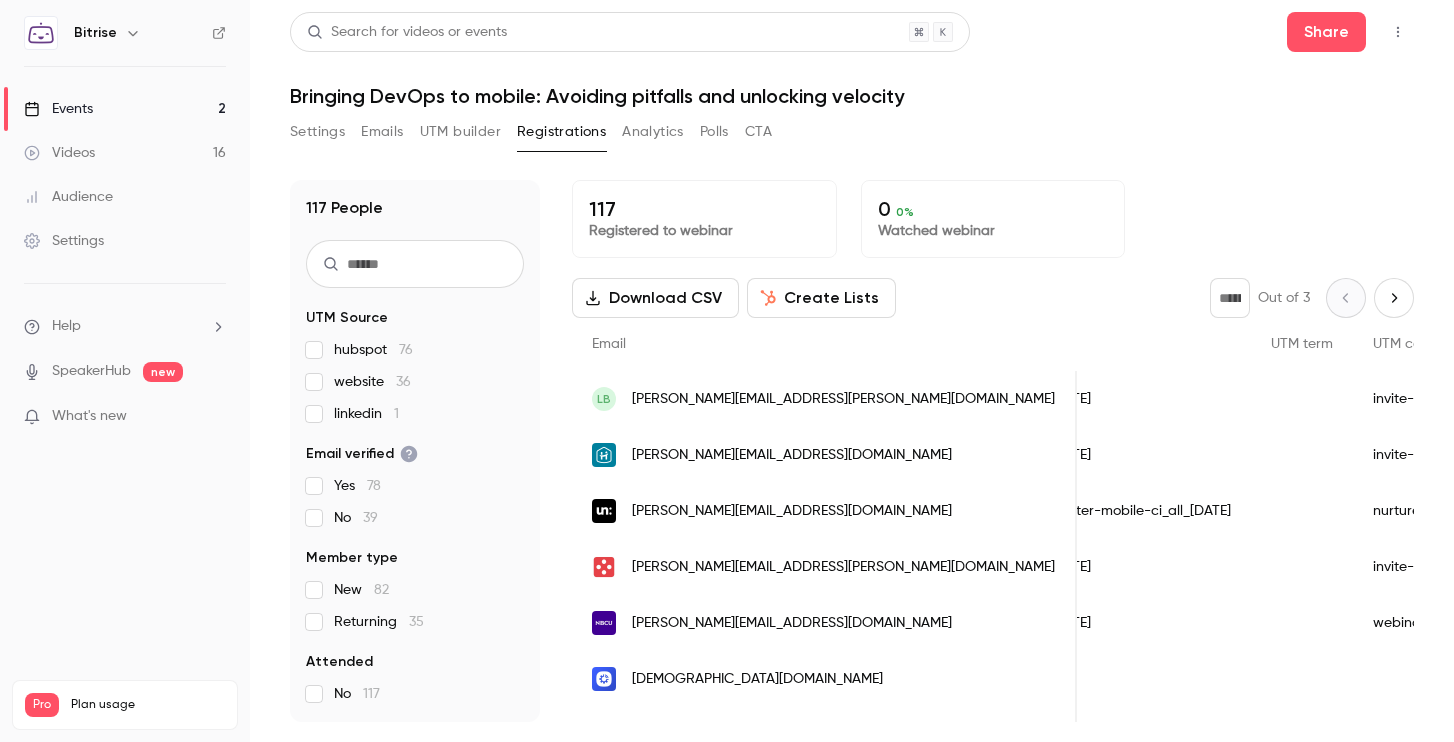 scroll, scrollTop: 0, scrollLeft: 1862, axis: horizontal 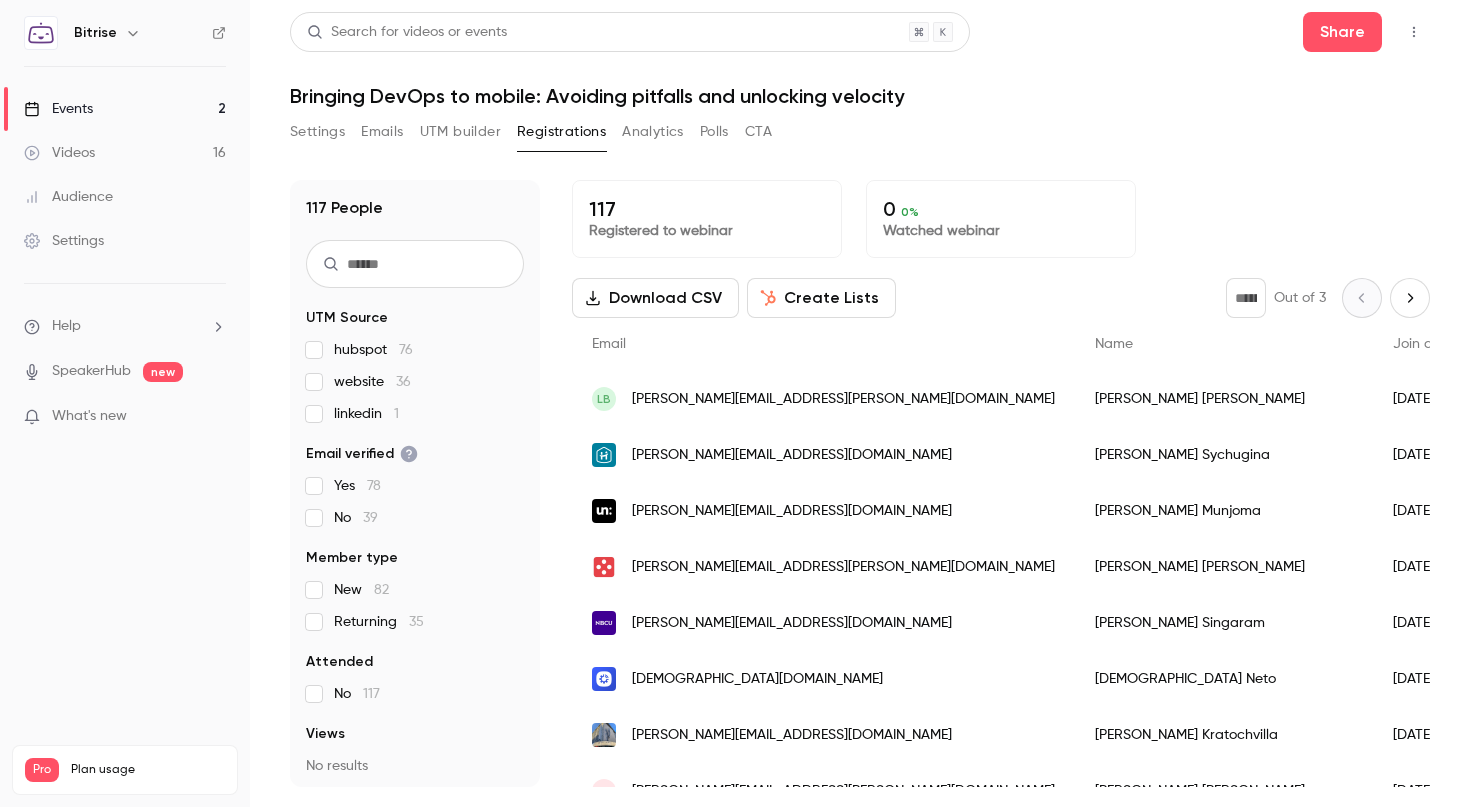 click on "UTM builder" at bounding box center [460, 132] 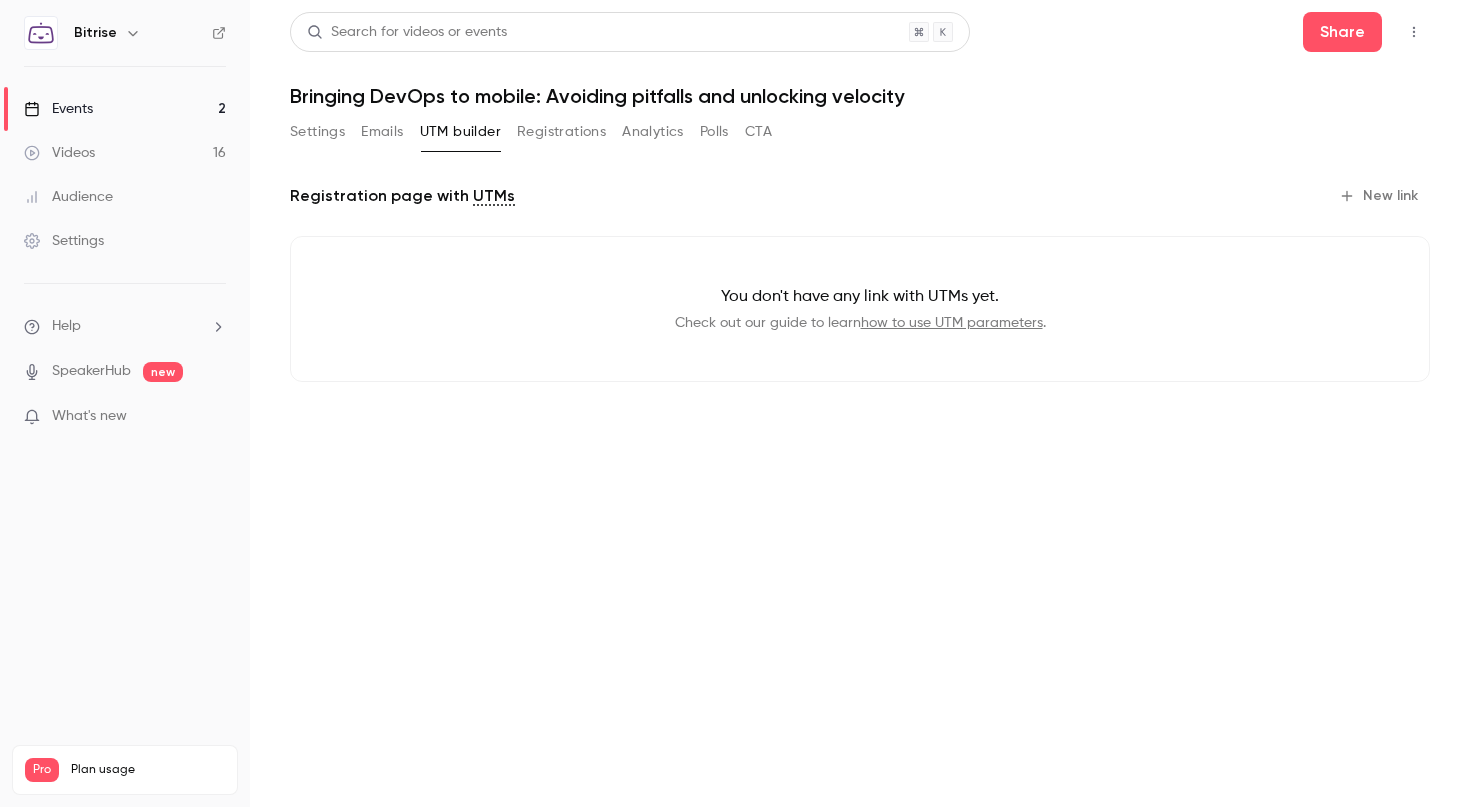 click on "Settings" at bounding box center [317, 132] 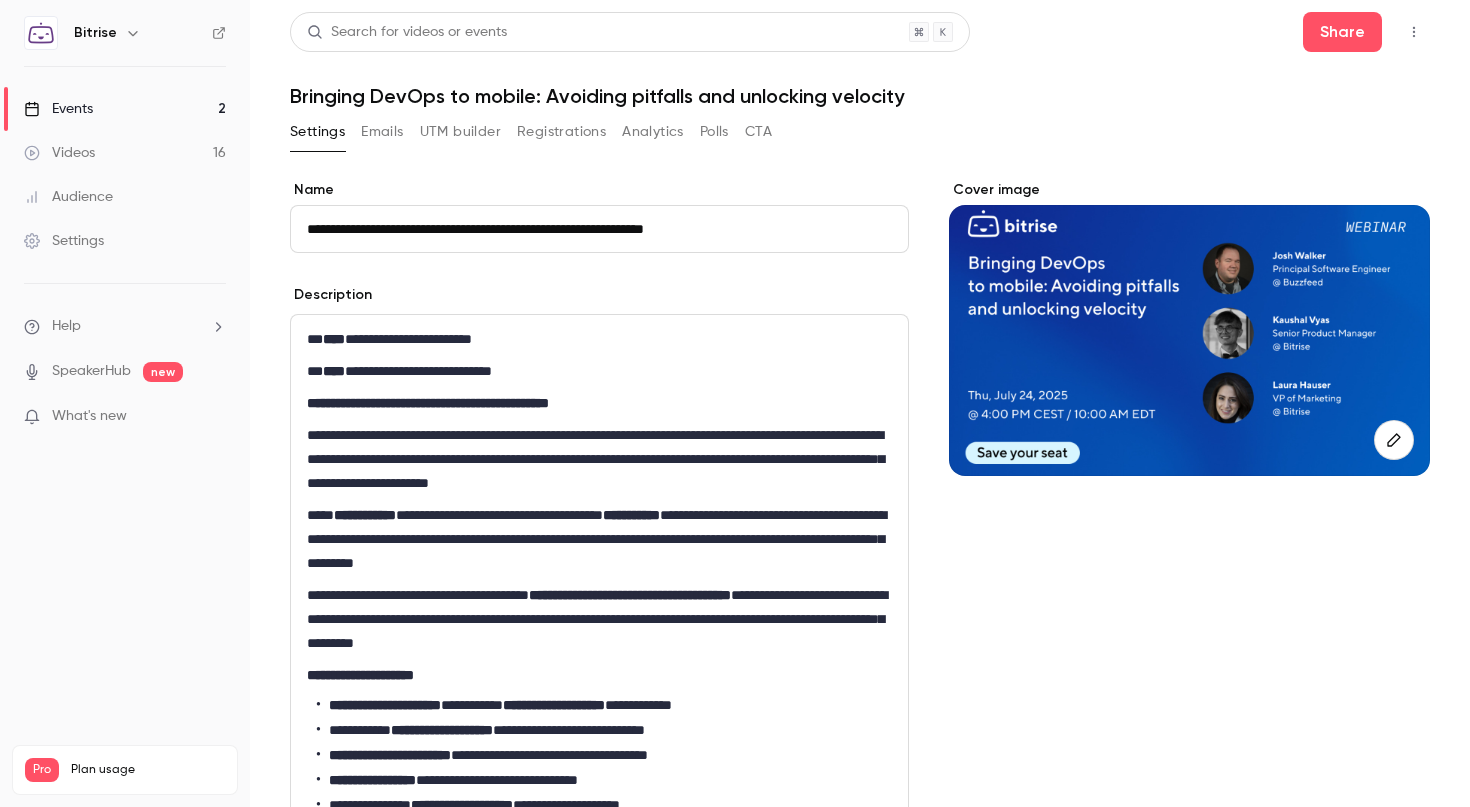 click on "Events 2" at bounding box center (125, 109) 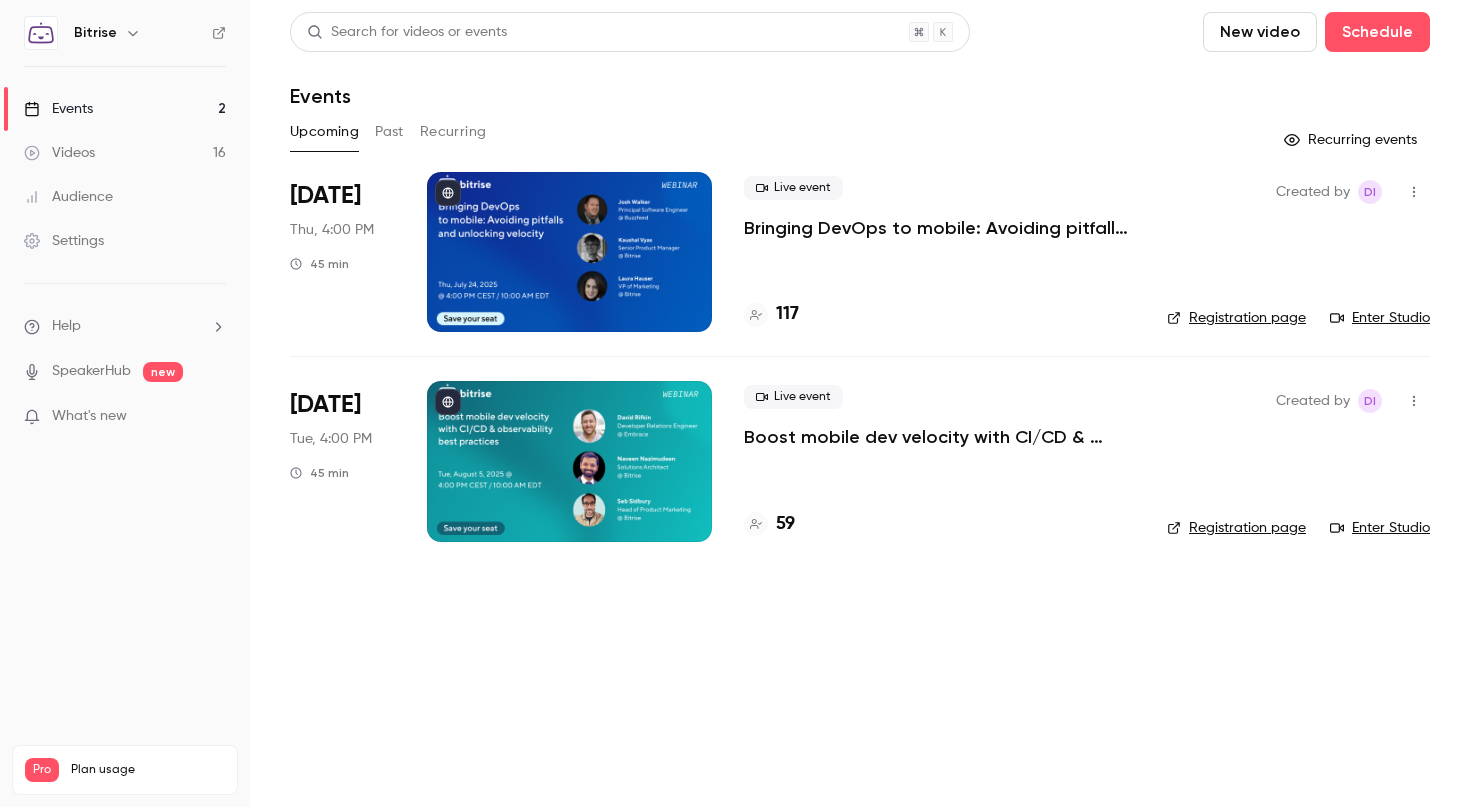 click on "Boost mobile dev velocity with CI/CD & observability best practices" at bounding box center (939, 437) 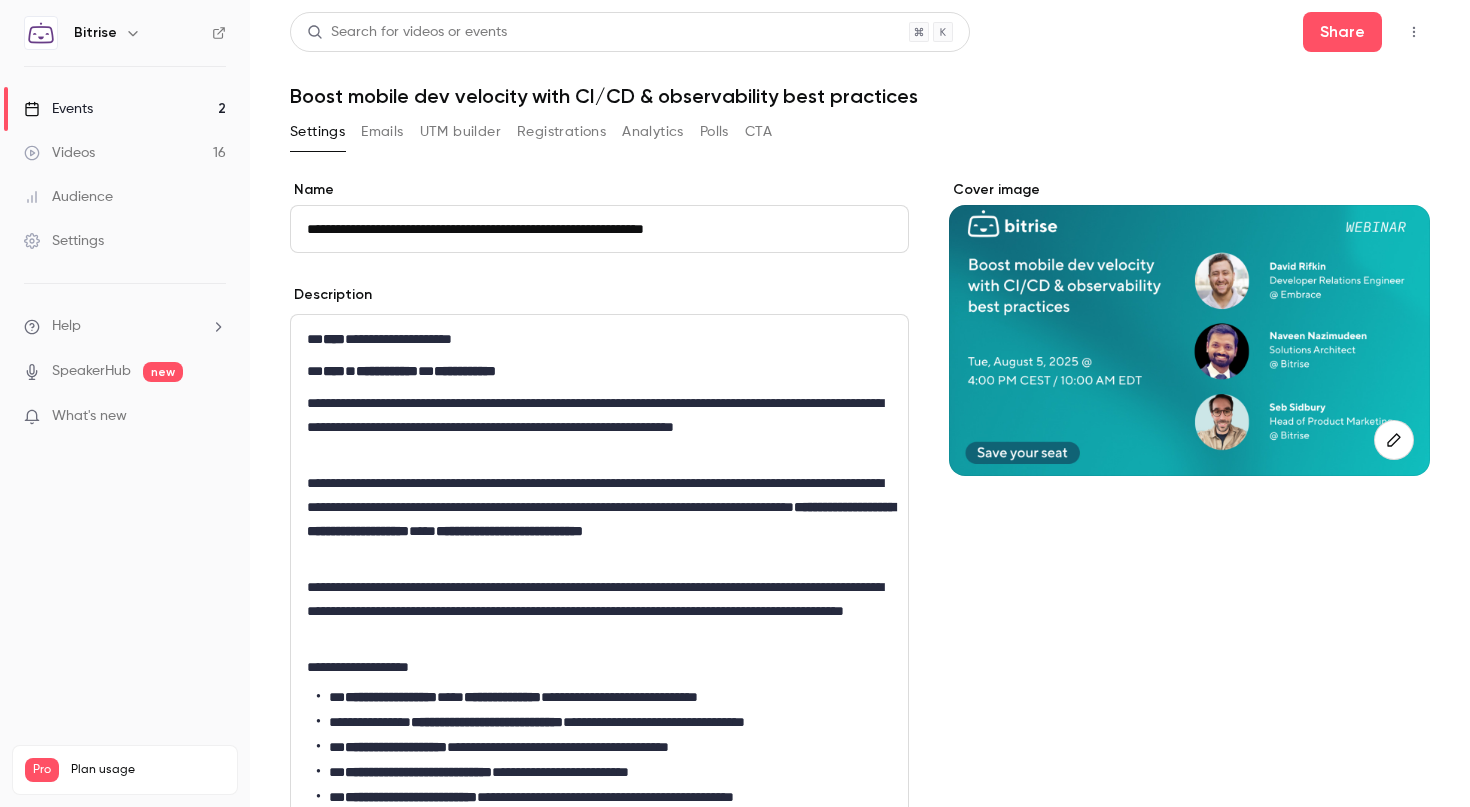 click on "Registrations" at bounding box center [561, 132] 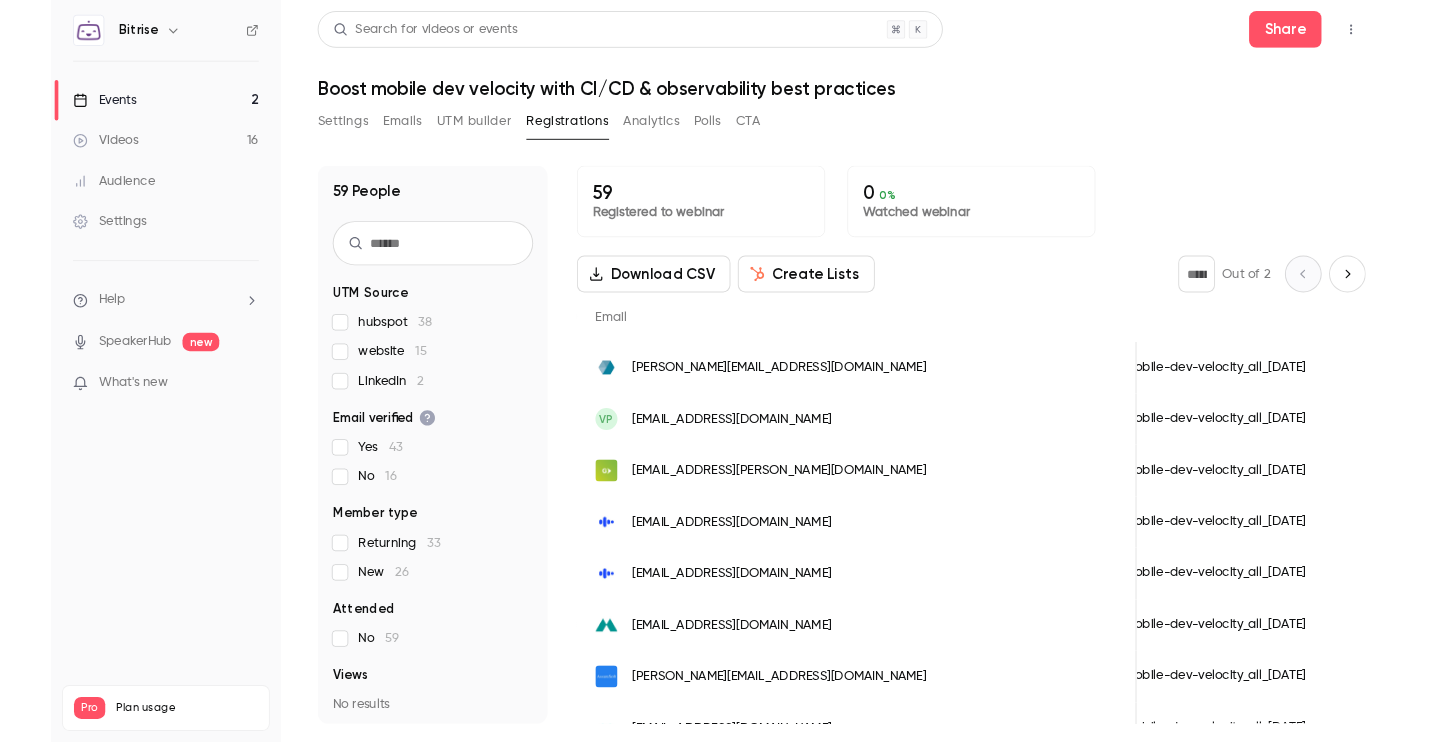 scroll, scrollTop: 0, scrollLeft: 1702, axis: horizontal 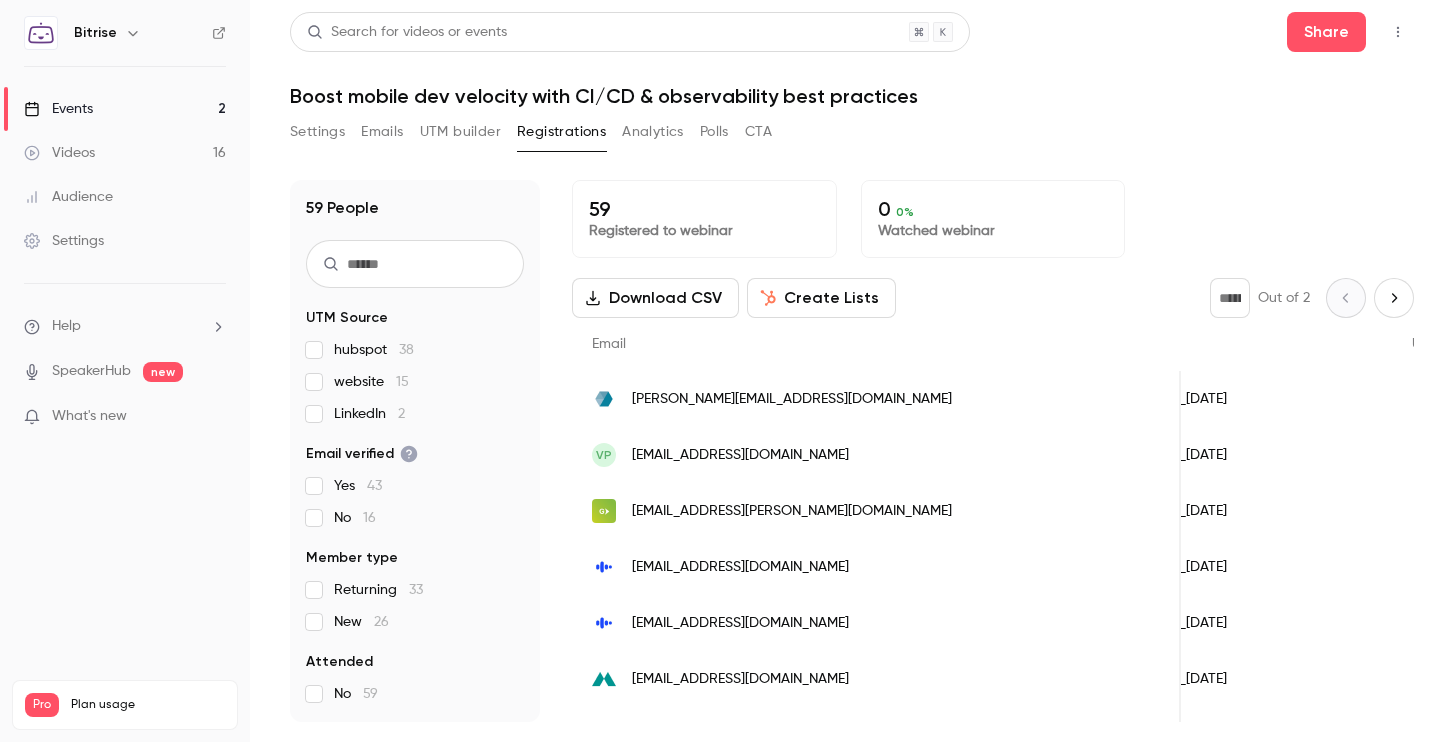 click on "Events 2" at bounding box center [125, 109] 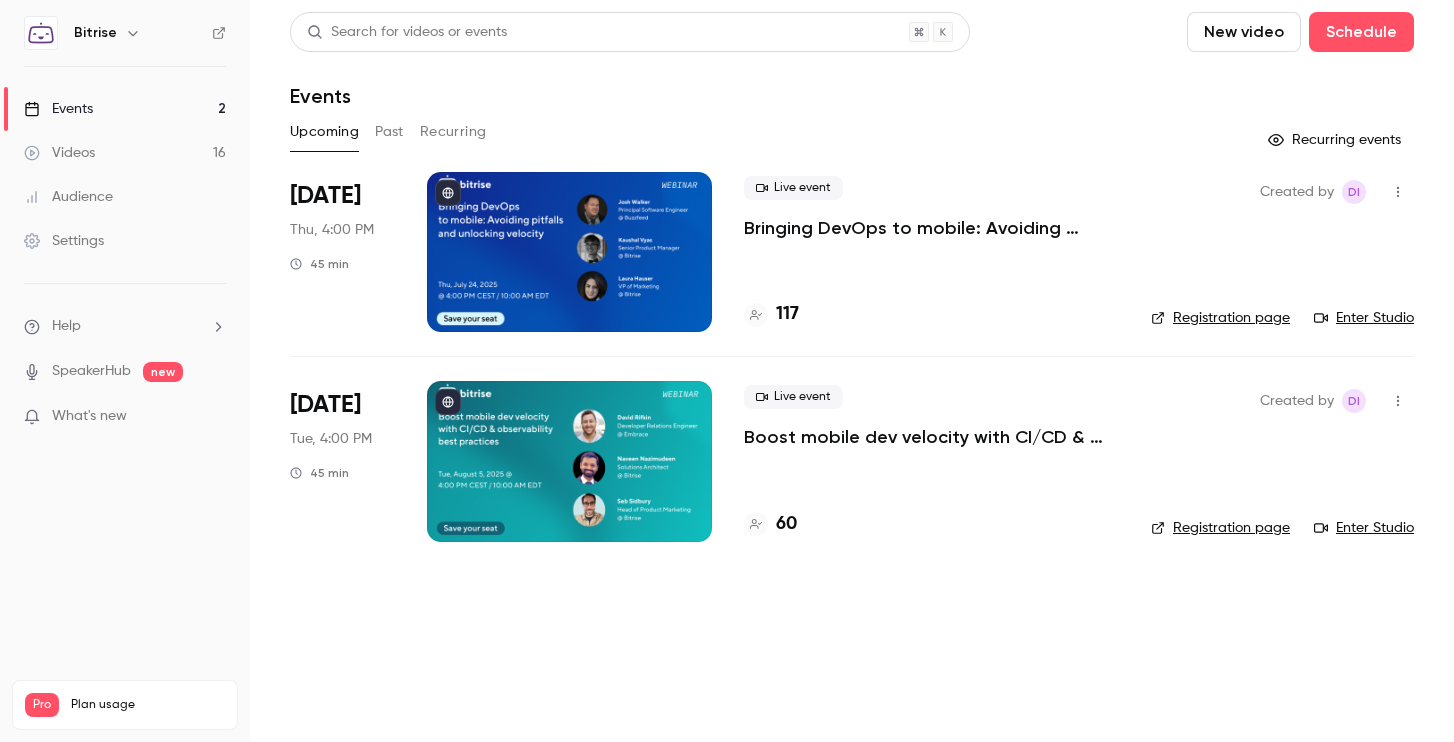 scroll, scrollTop: 0, scrollLeft: 0, axis: both 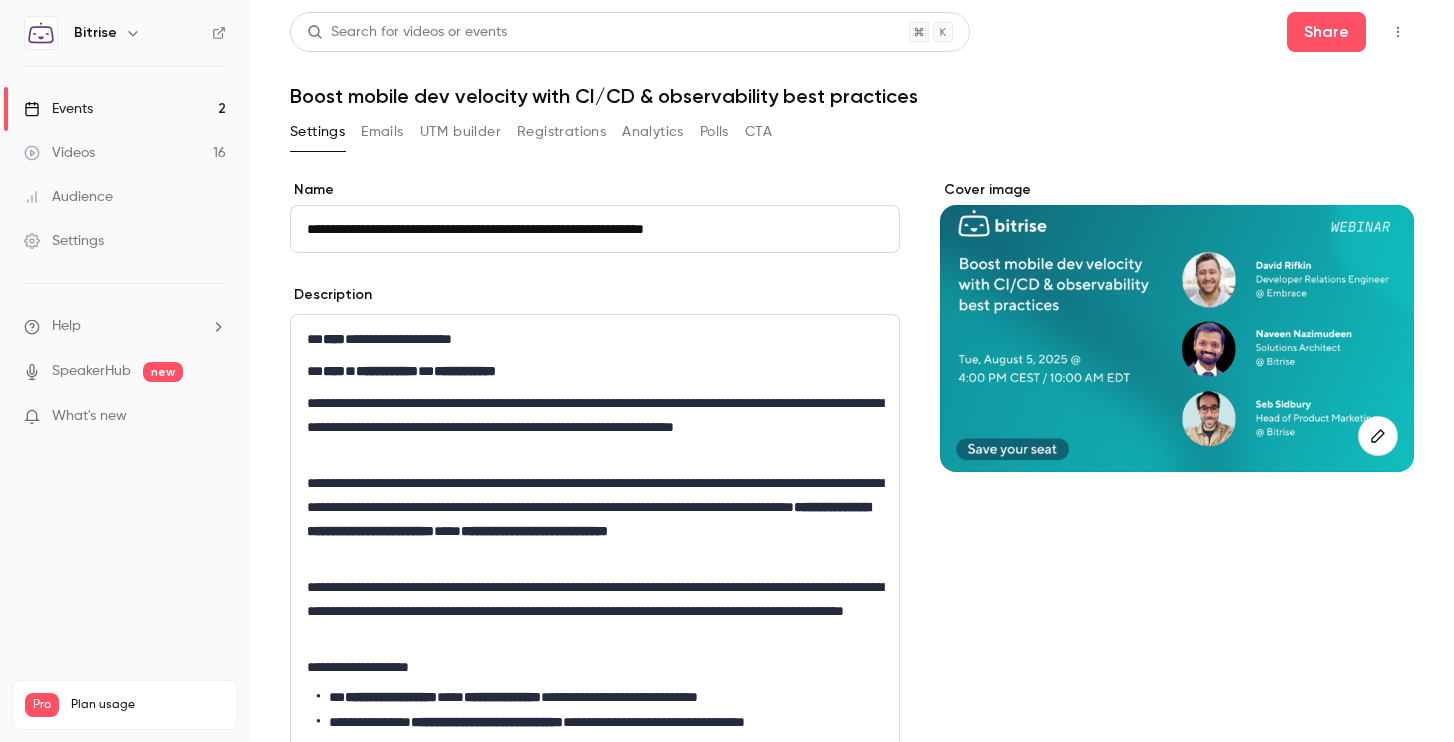 click on "Registrations" at bounding box center (561, 132) 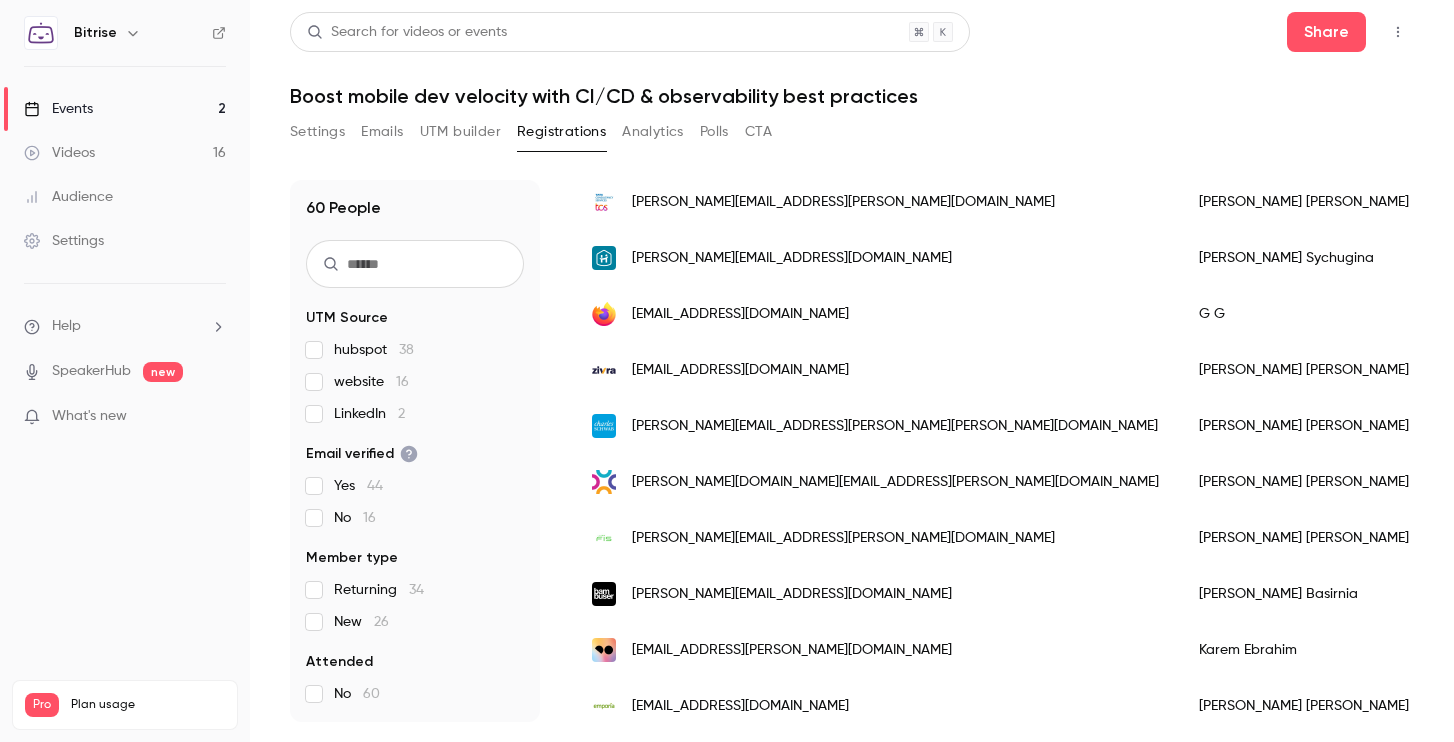 scroll, scrollTop: 2450, scrollLeft: 0, axis: vertical 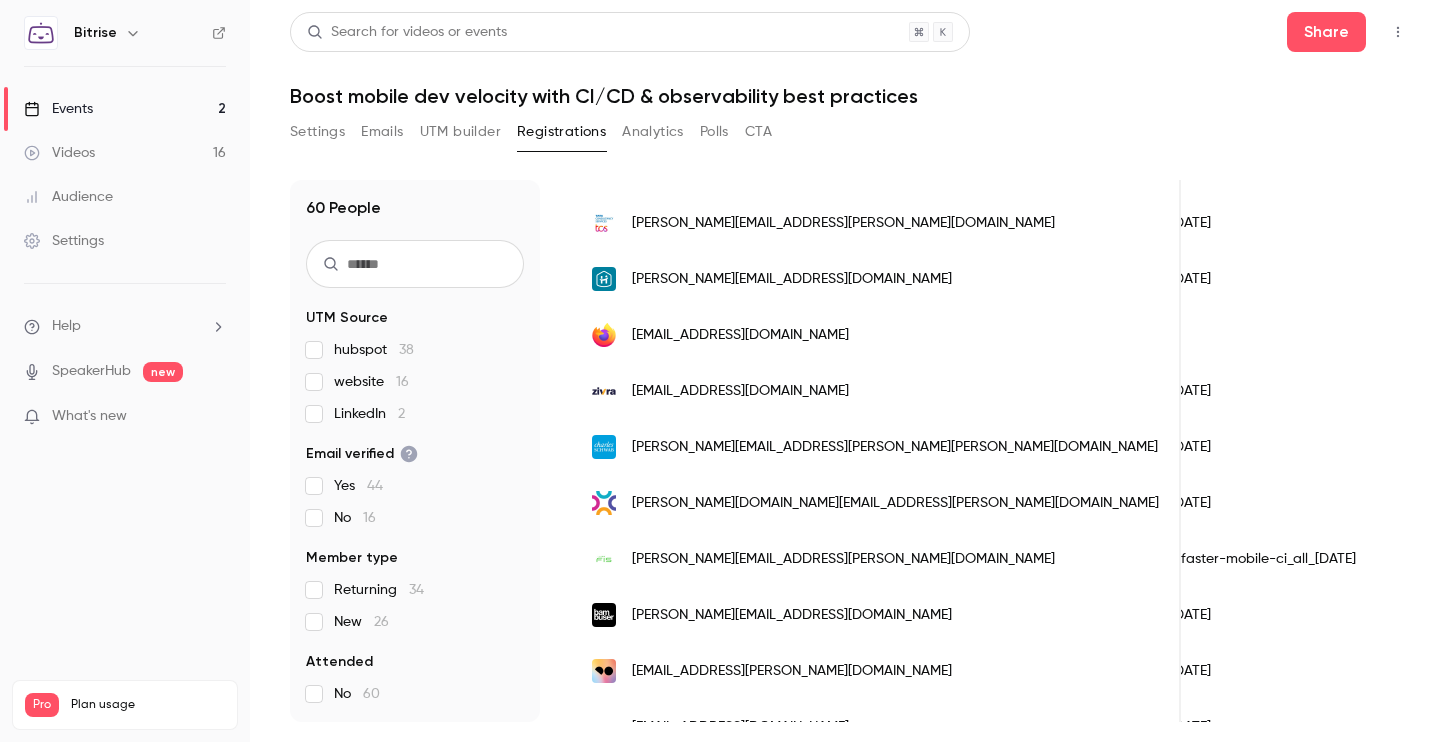 click on "LinkedIn 2" at bounding box center (369, 414) 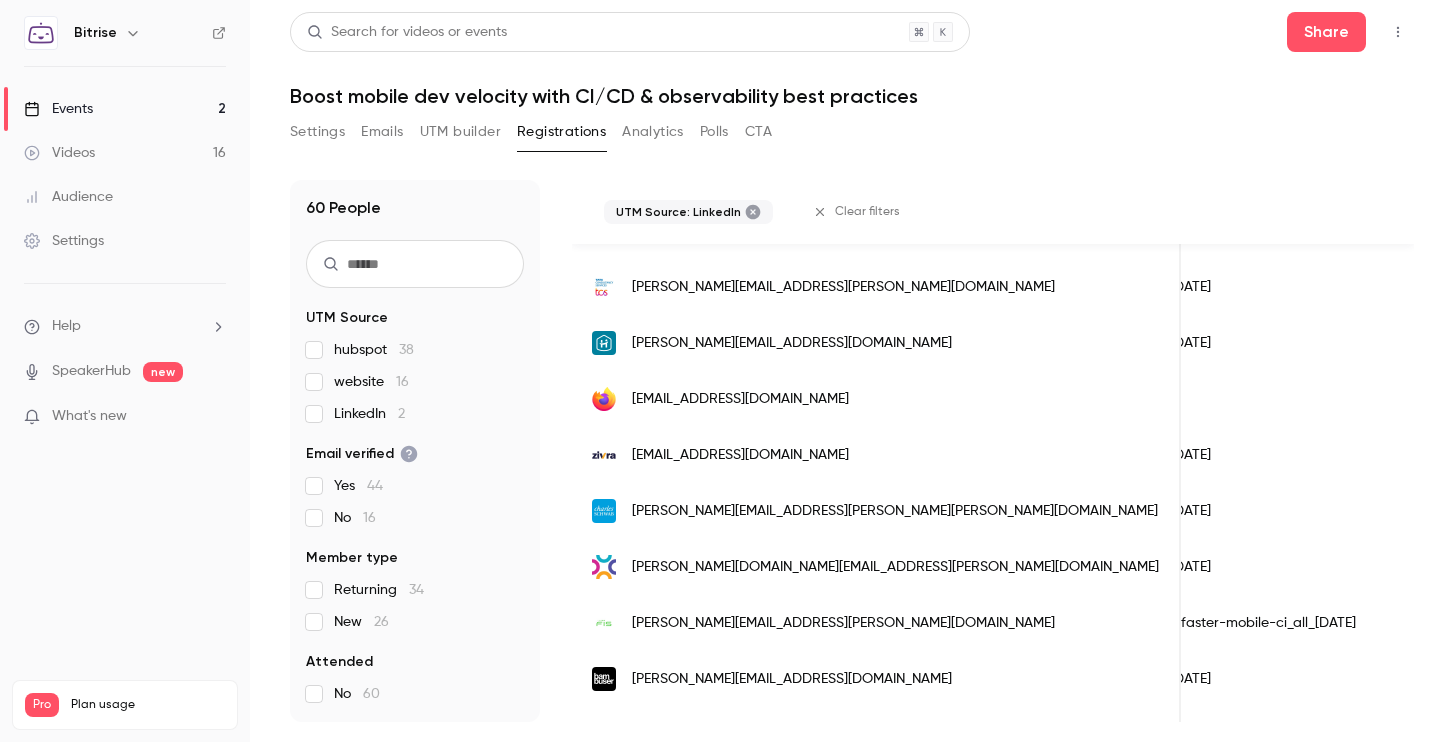 scroll, scrollTop: 1920, scrollLeft: 0, axis: vertical 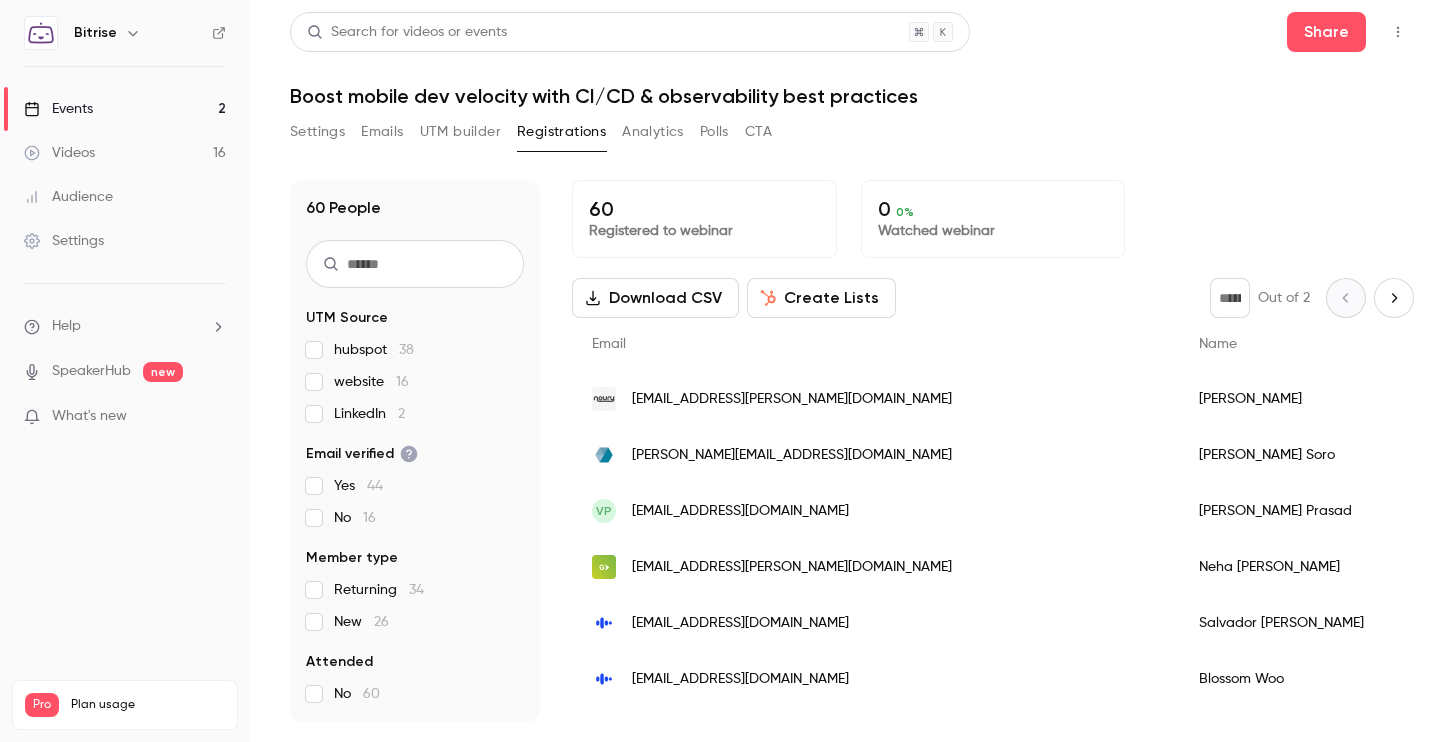 click on "Videos 16" at bounding box center [125, 153] 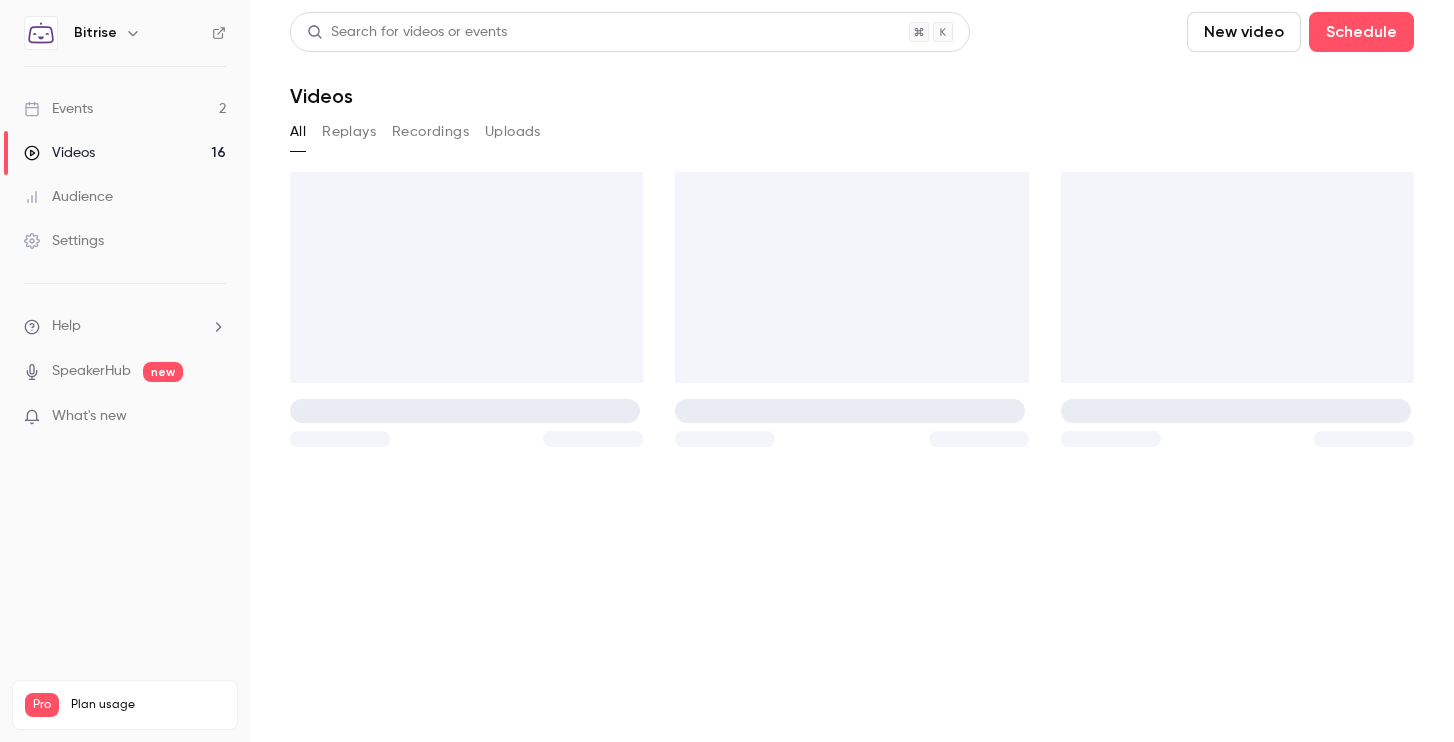 click on "Events 2" at bounding box center (125, 109) 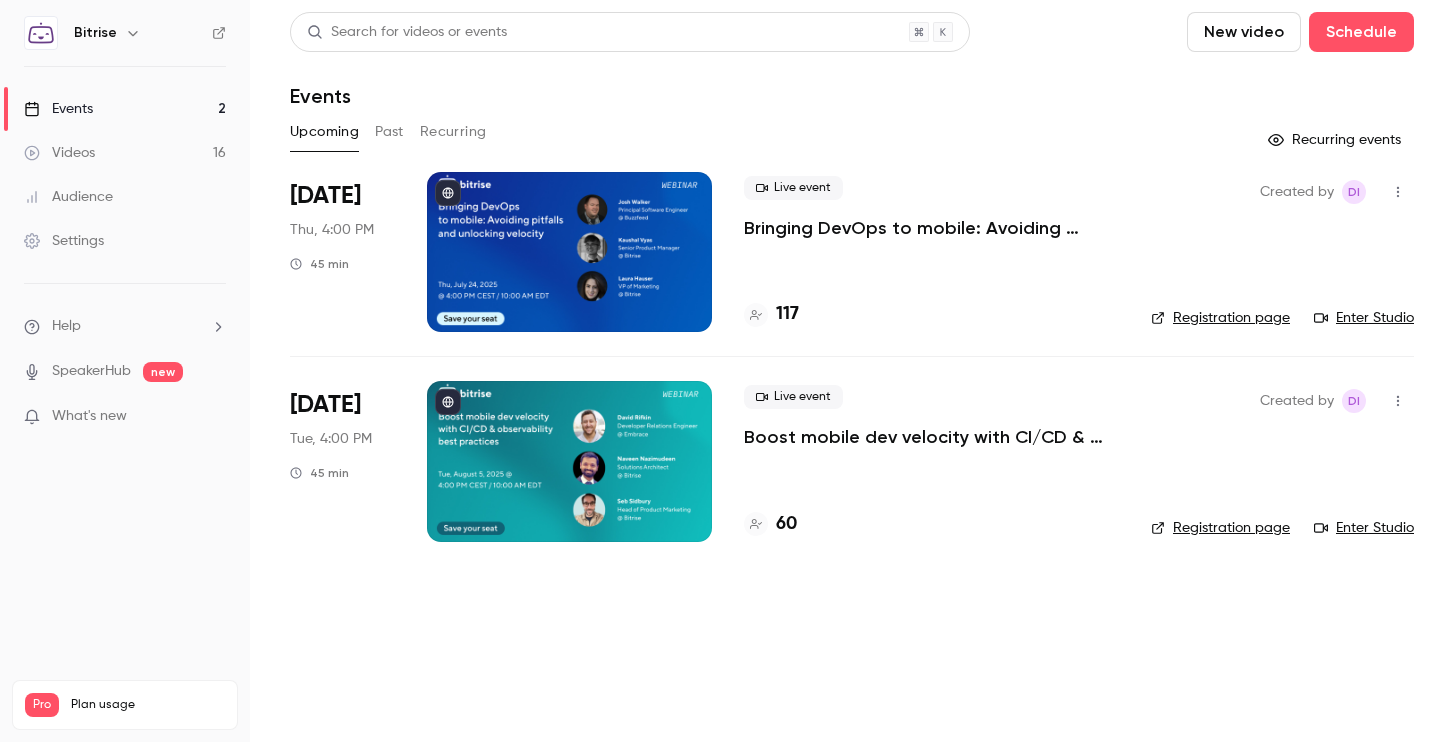 click on "Bringing DevOps to mobile: Avoiding pitfalls and unlocking velocity" at bounding box center (931, 228) 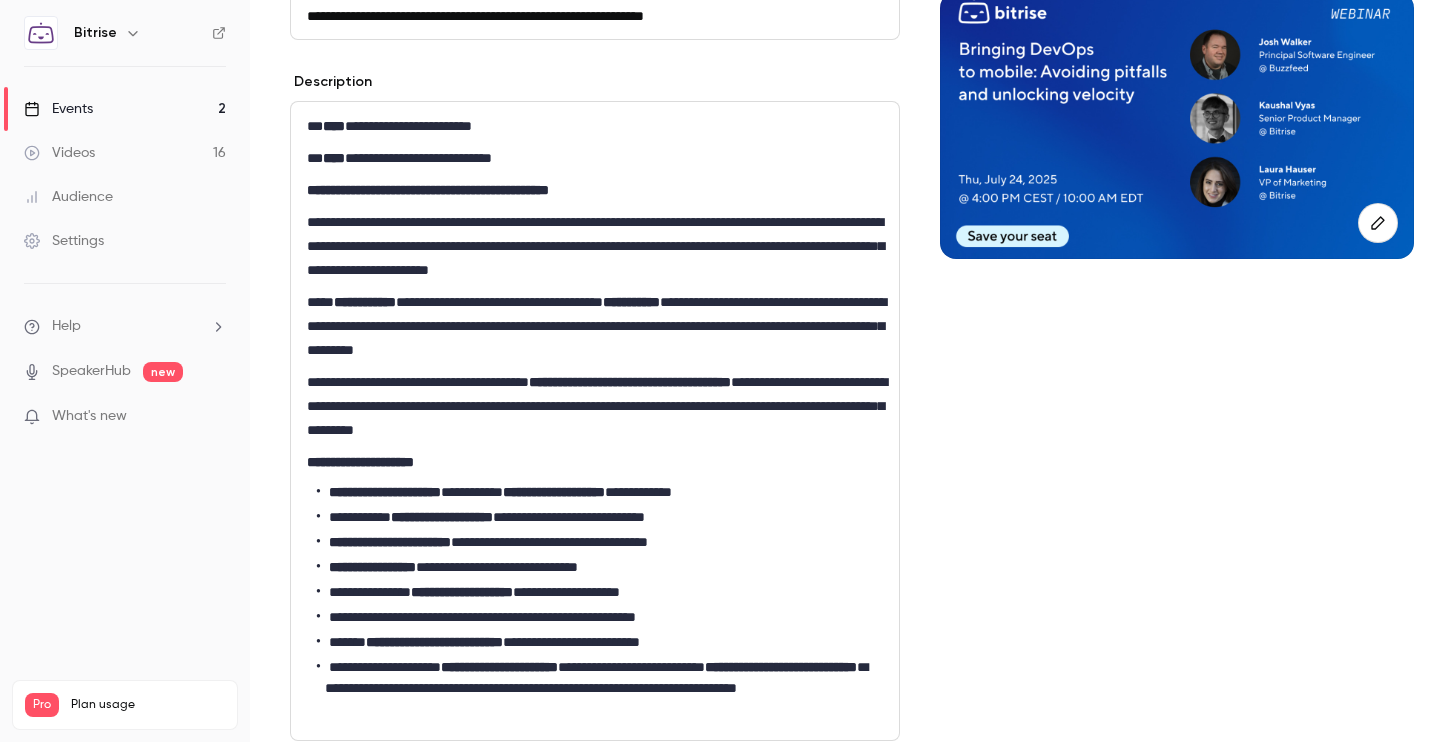scroll, scrollTop: 0, scrollLeft: 0, axis: both 